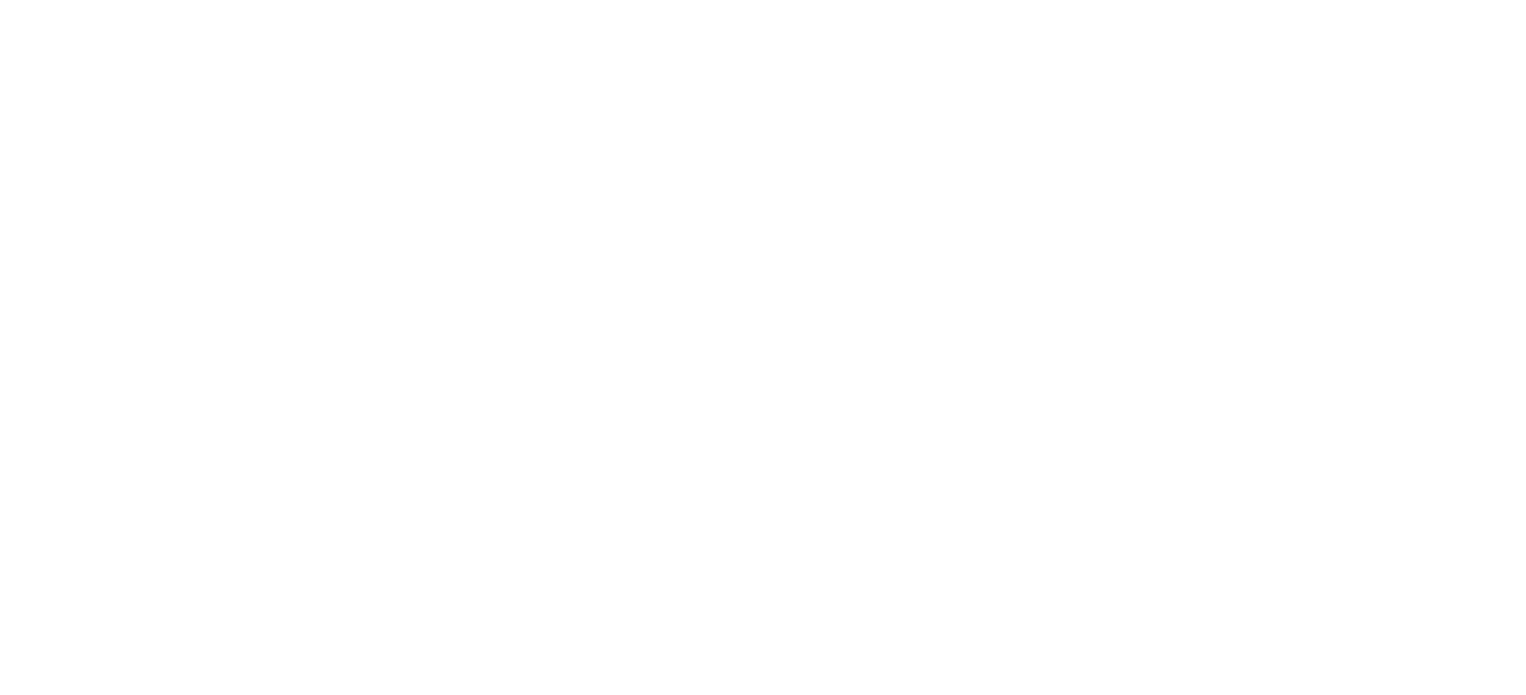 scroll, scrollTop: 0, scrollLeft: 0, axis: both 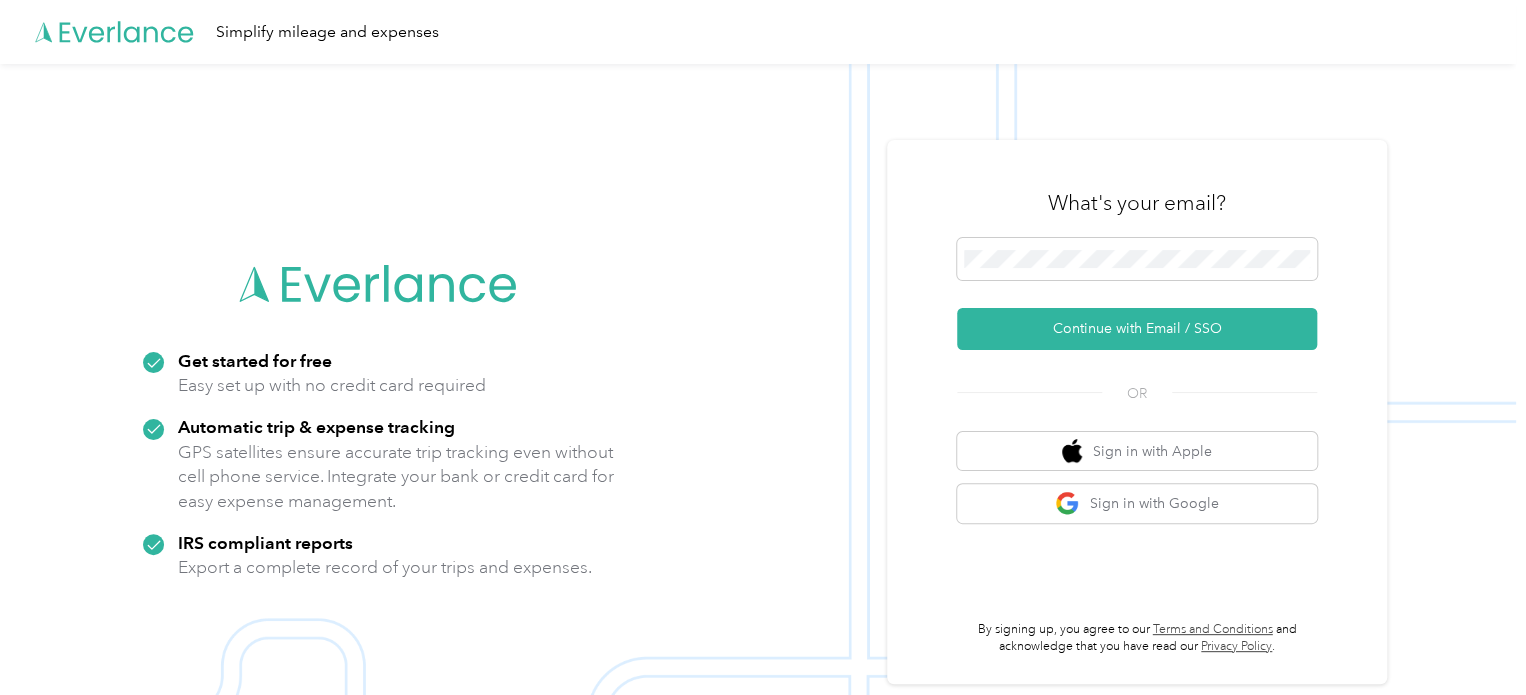 click at bounding box center [1137, 262] 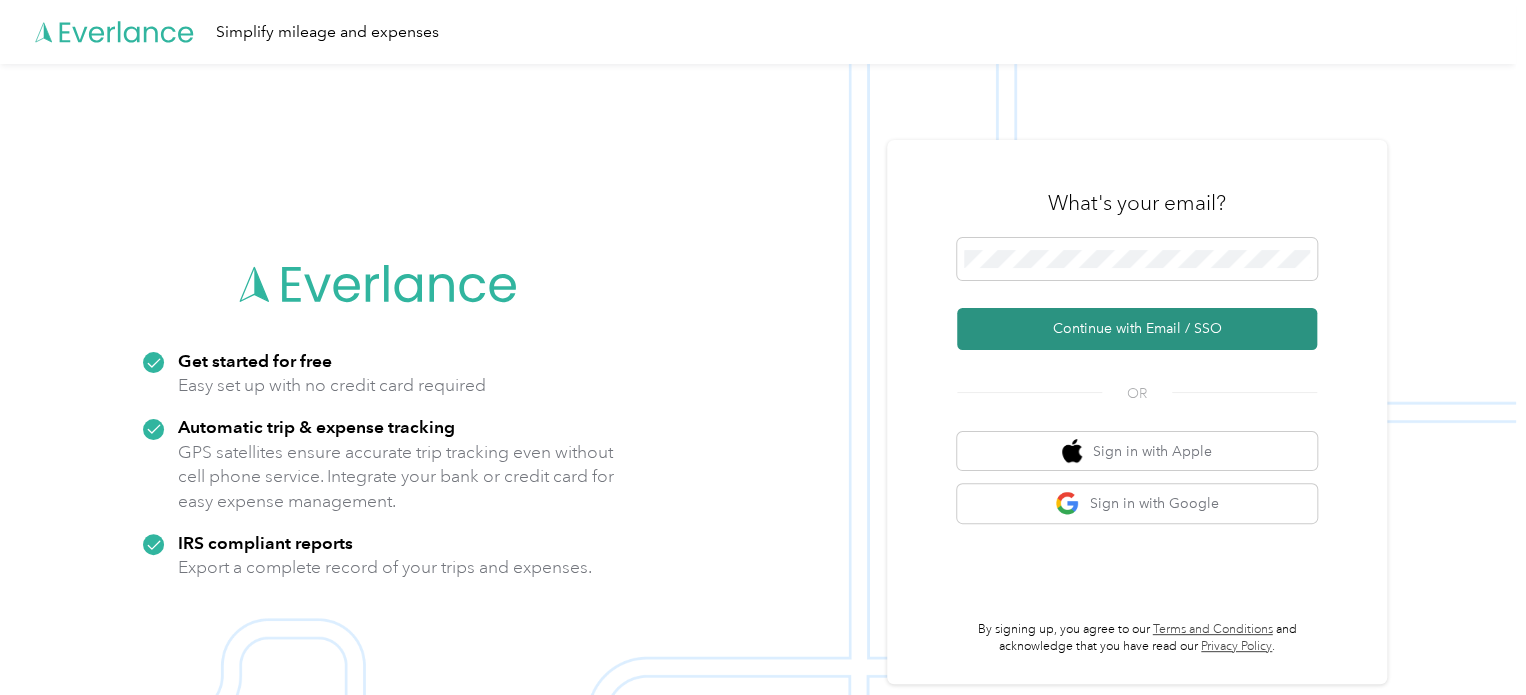 click on "Continue with Email / SSO" at bounding box center (1137, 329) 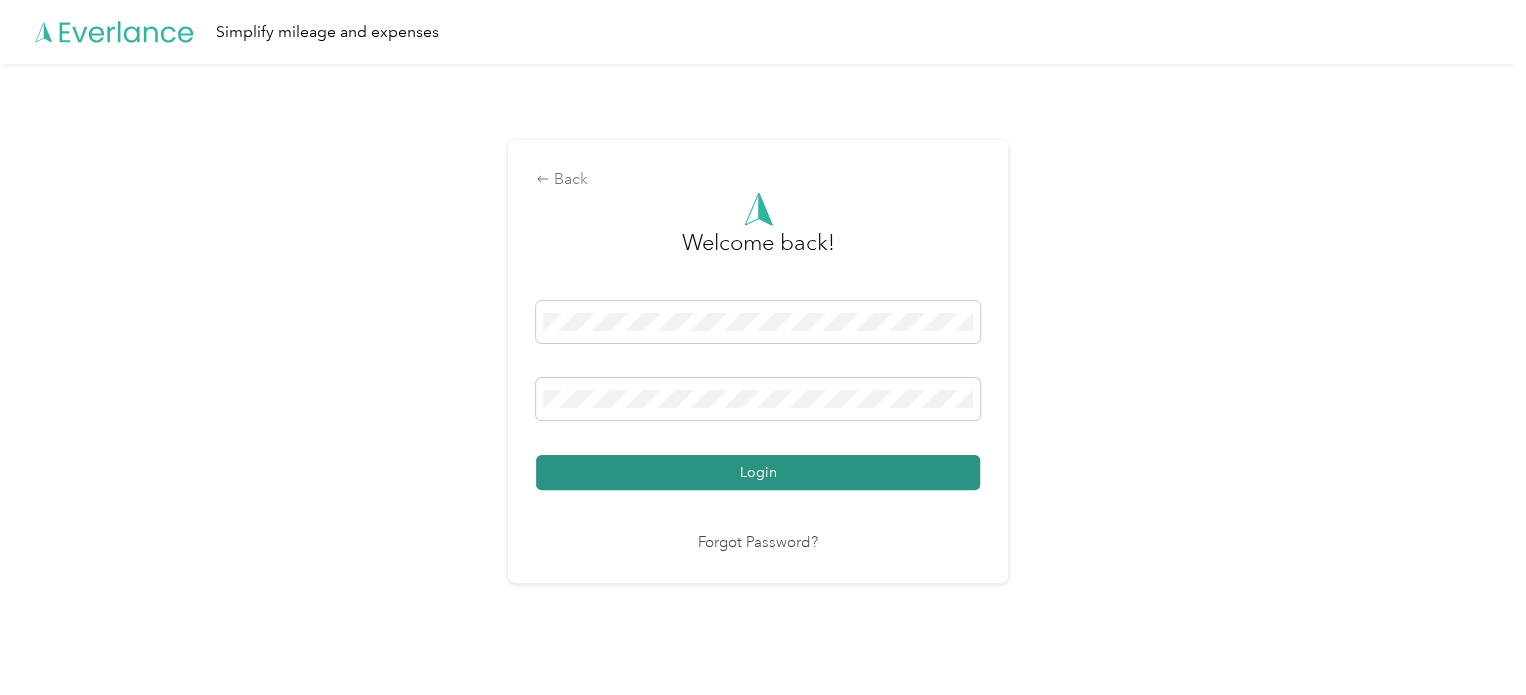 click on "Login" at bounding box center [758, 472] 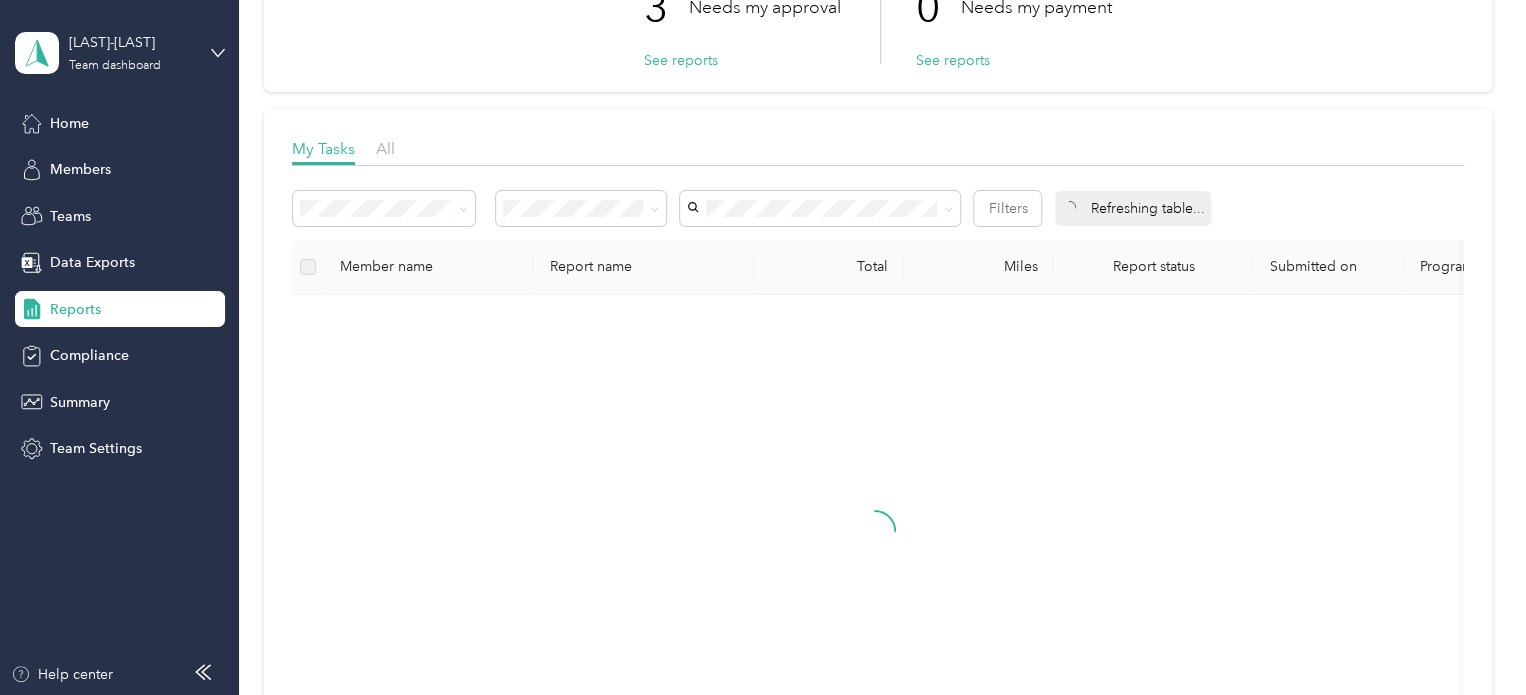 scroll, scrollTop: 200, scrollLeft: 0, axis: vertical 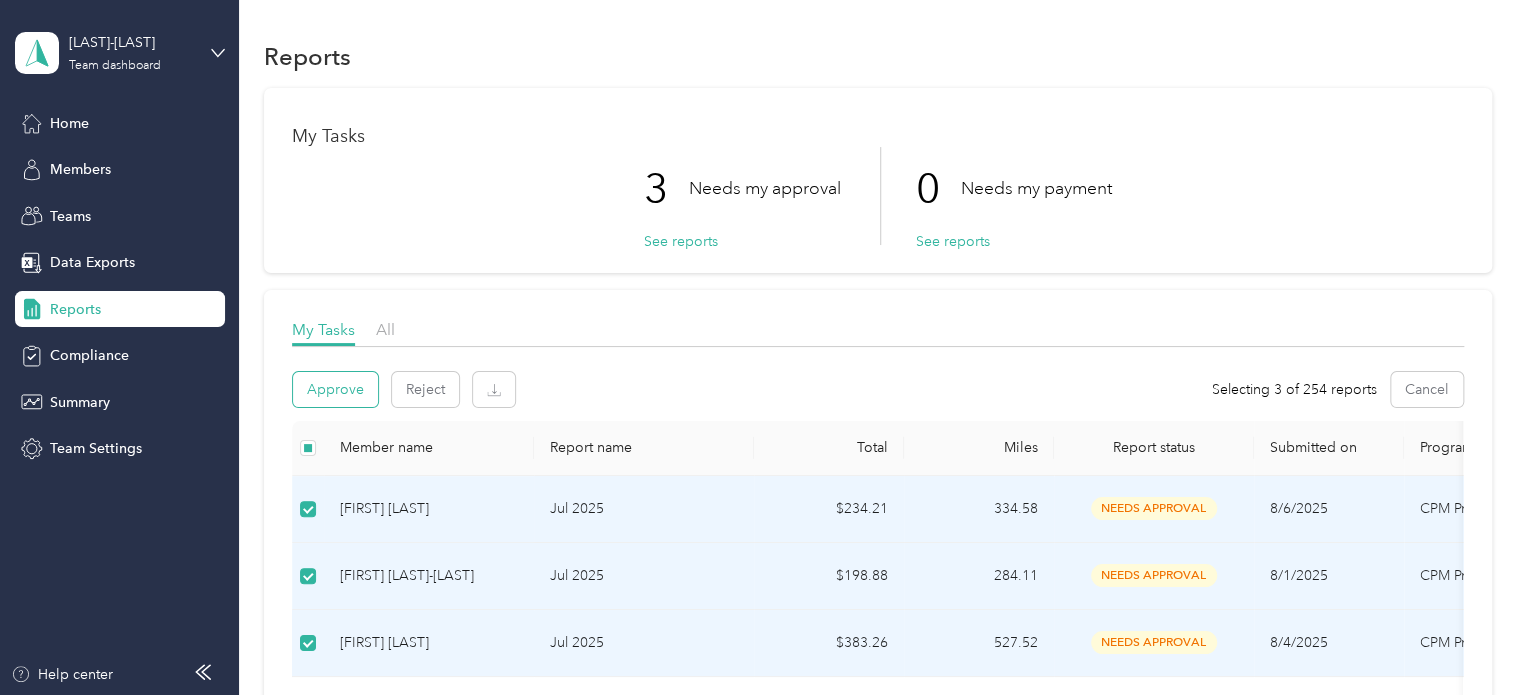 click on "Approve" at bounding box center [335, 389] 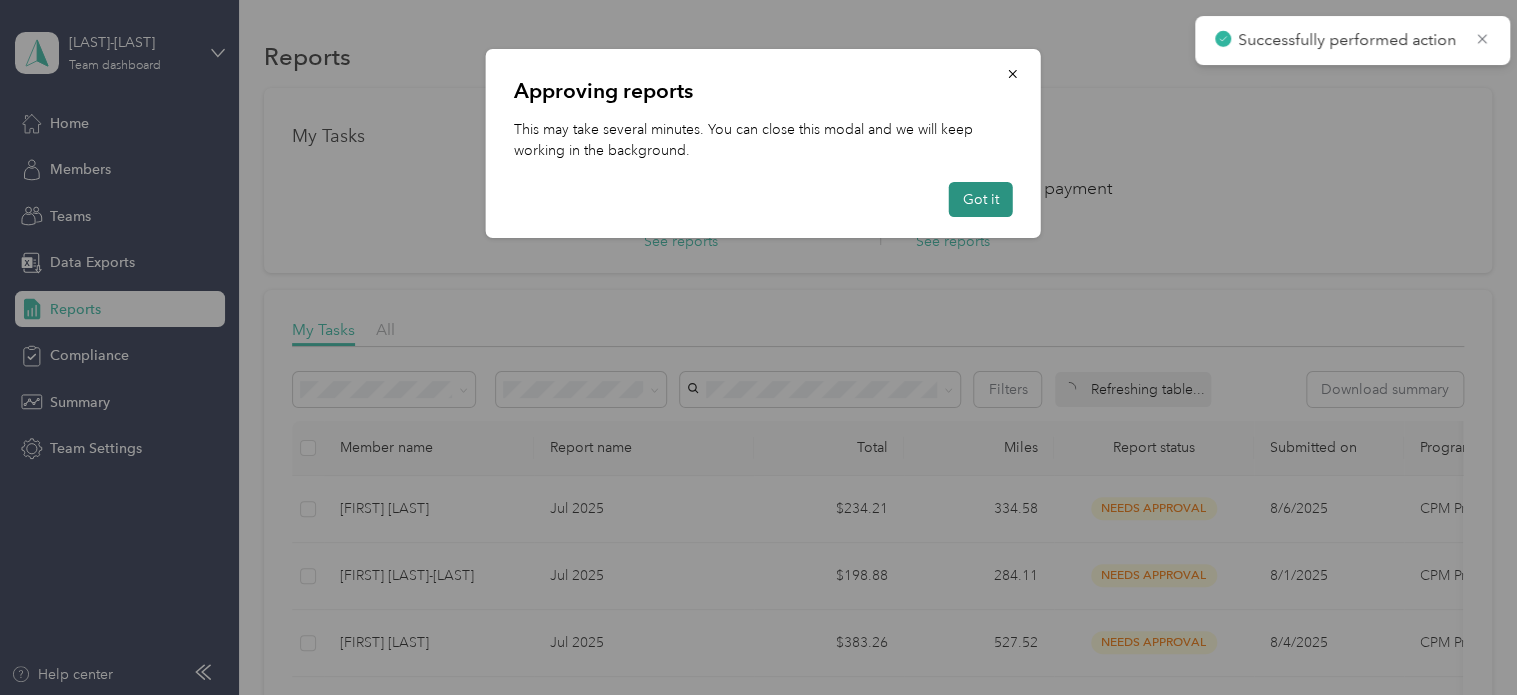 click on "Got it" at bounding box center [981, 199] 